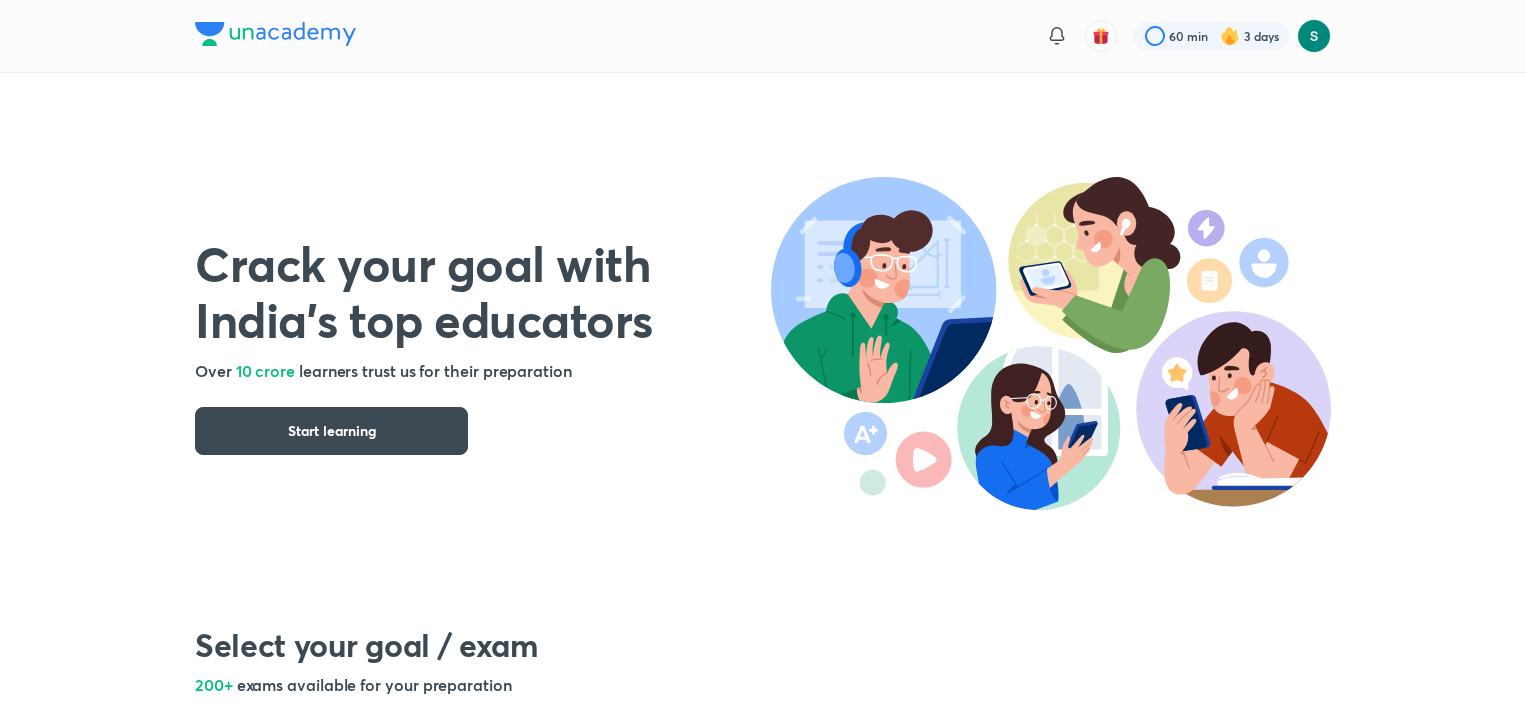 scroll, scrollTop: 0, scrollLeft: 0, axis: both 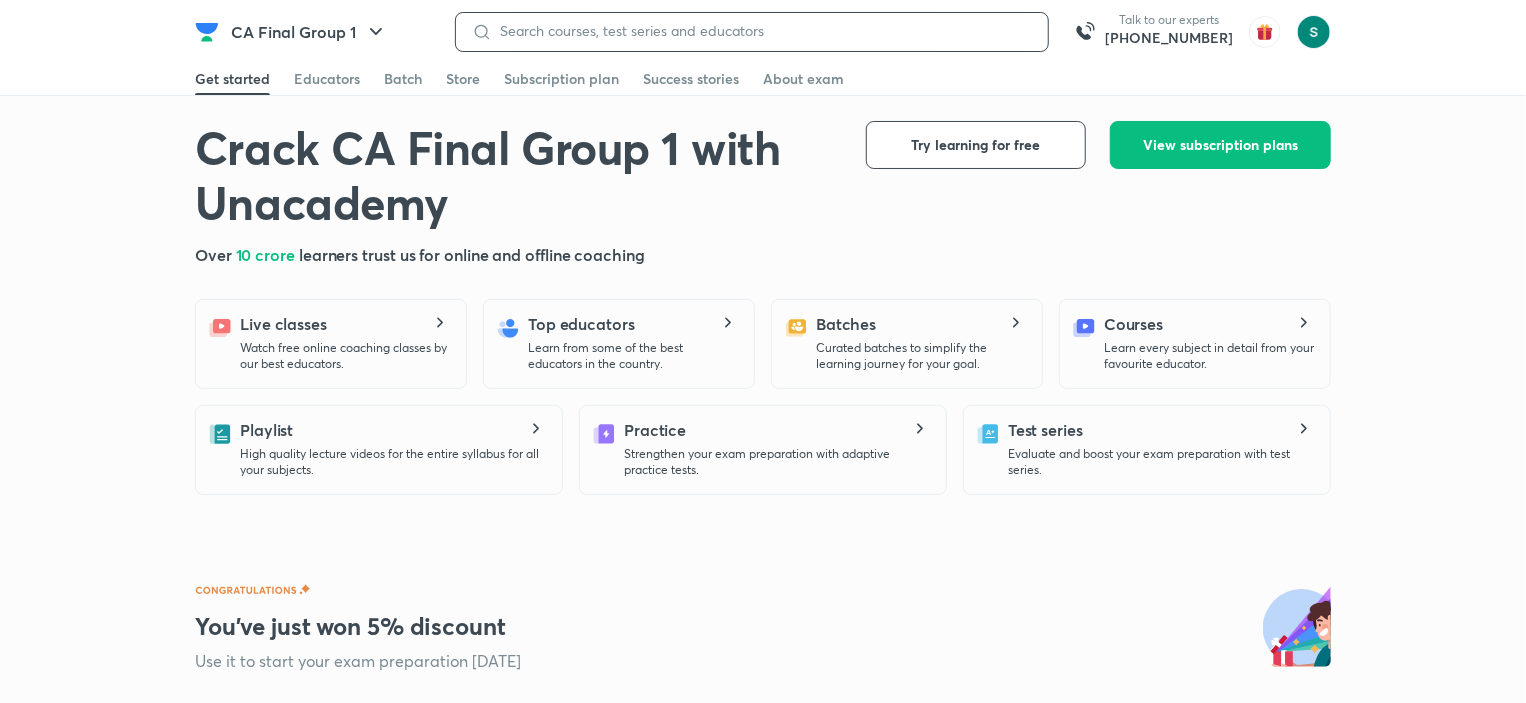 click at bounding box center (762, 31) 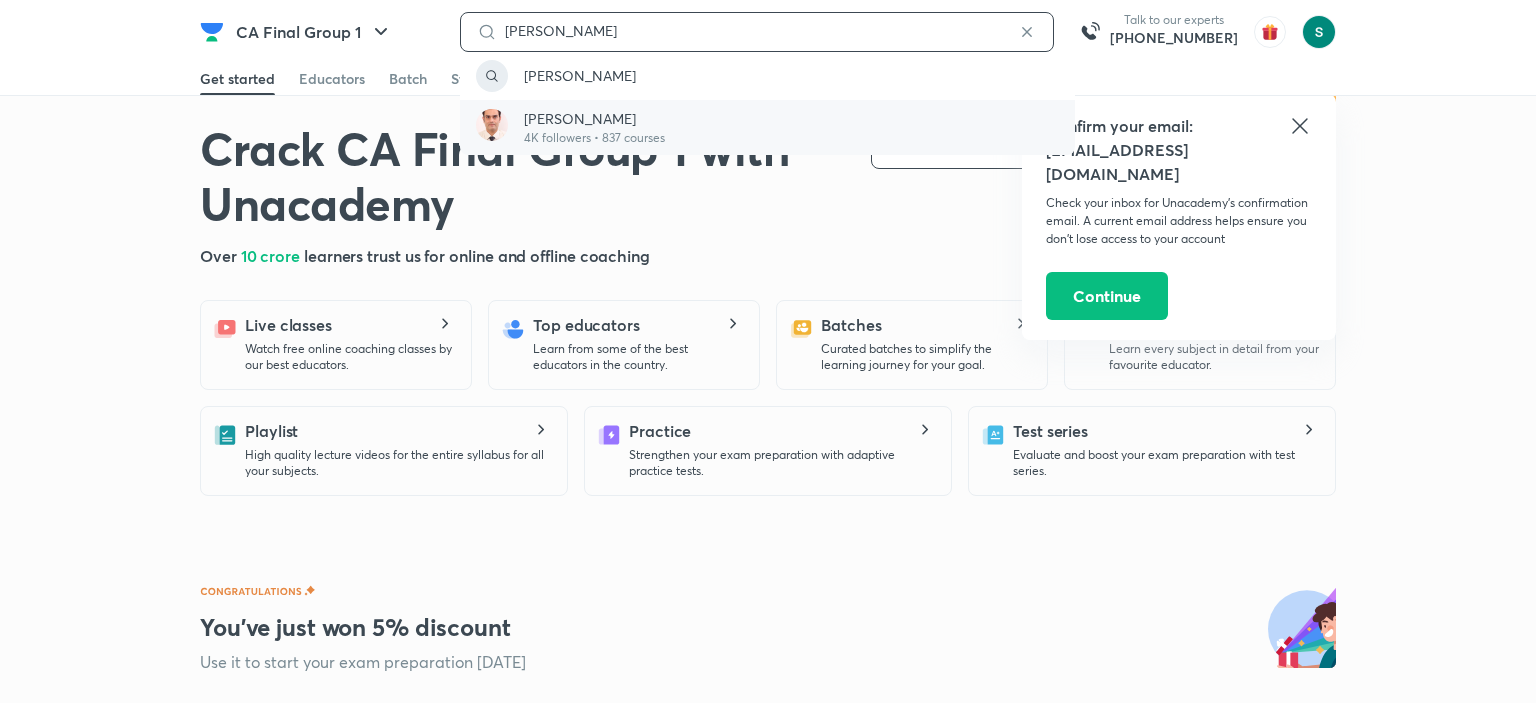 type on "[PERSON_NAME]" 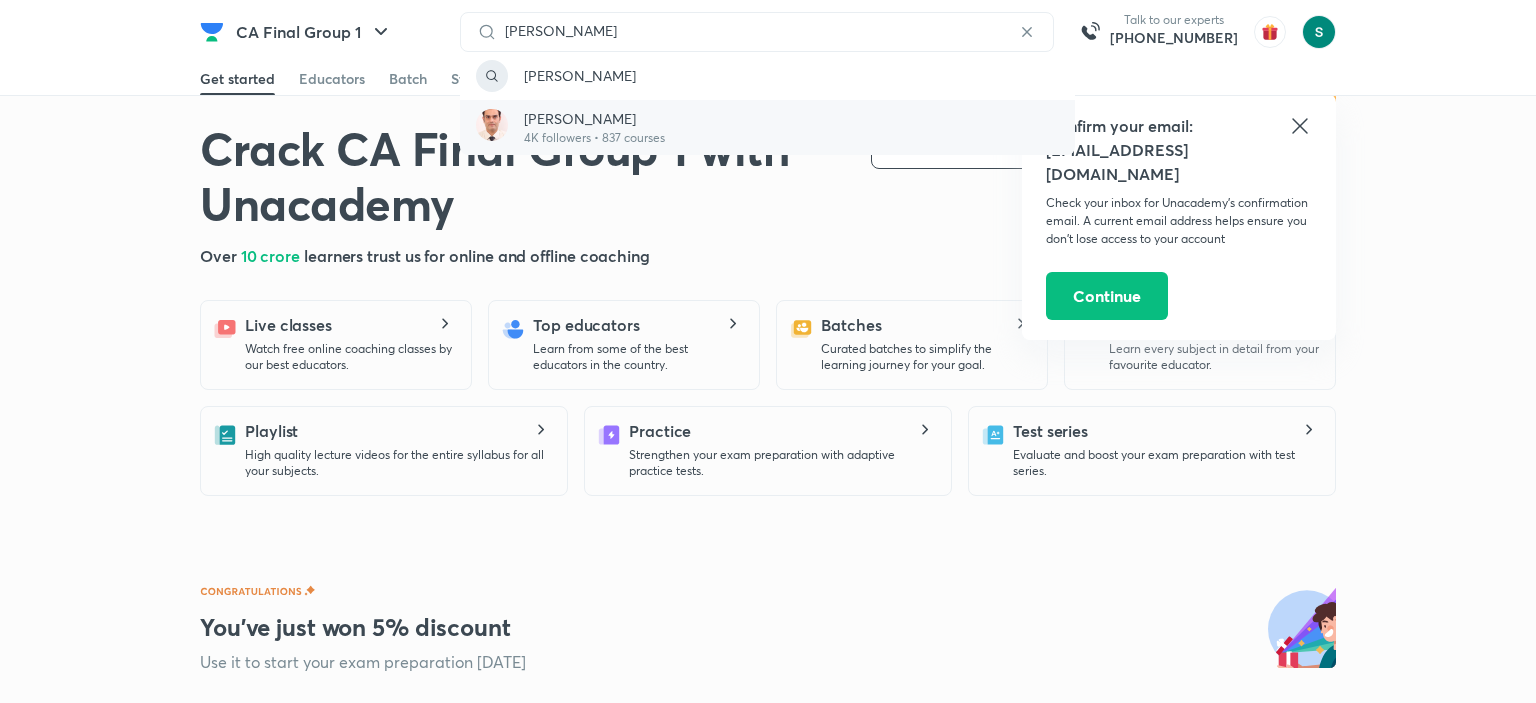 click on "[PERSON_NAME] 4K followers • 837 courses" at bounding box center [767, 127] 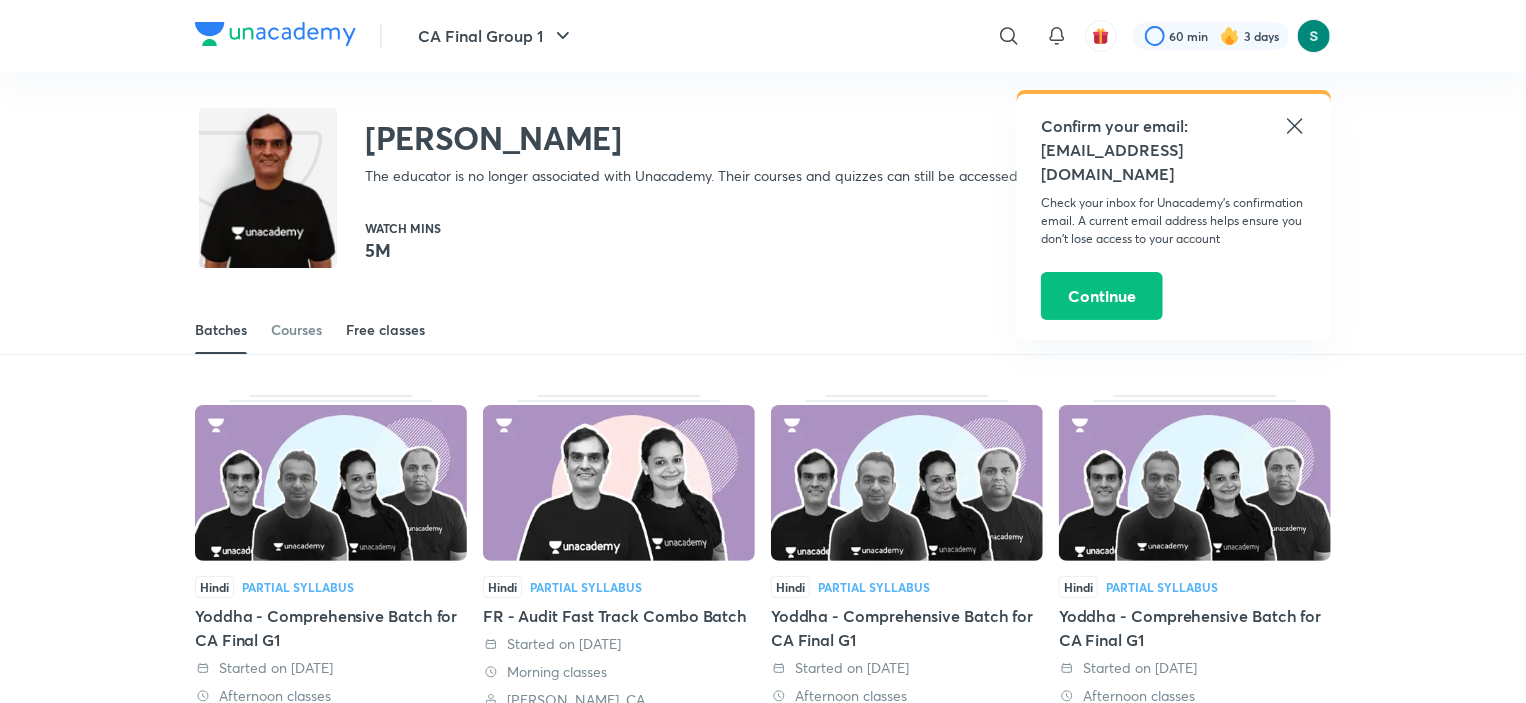 click on "Free classes" at bounding box center (385, 330) 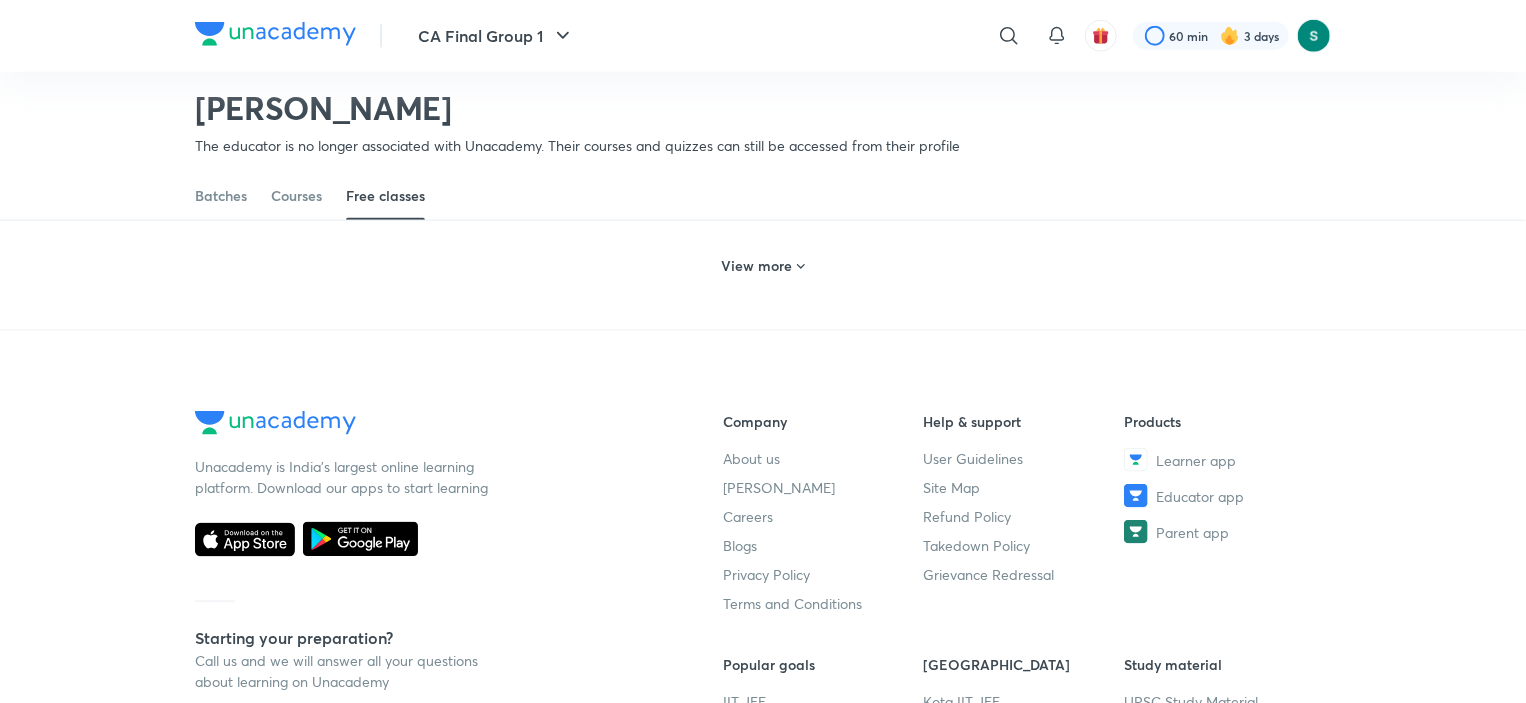 scroll, scrollTop: 1096, scrollLeft: 0, axis: vertical 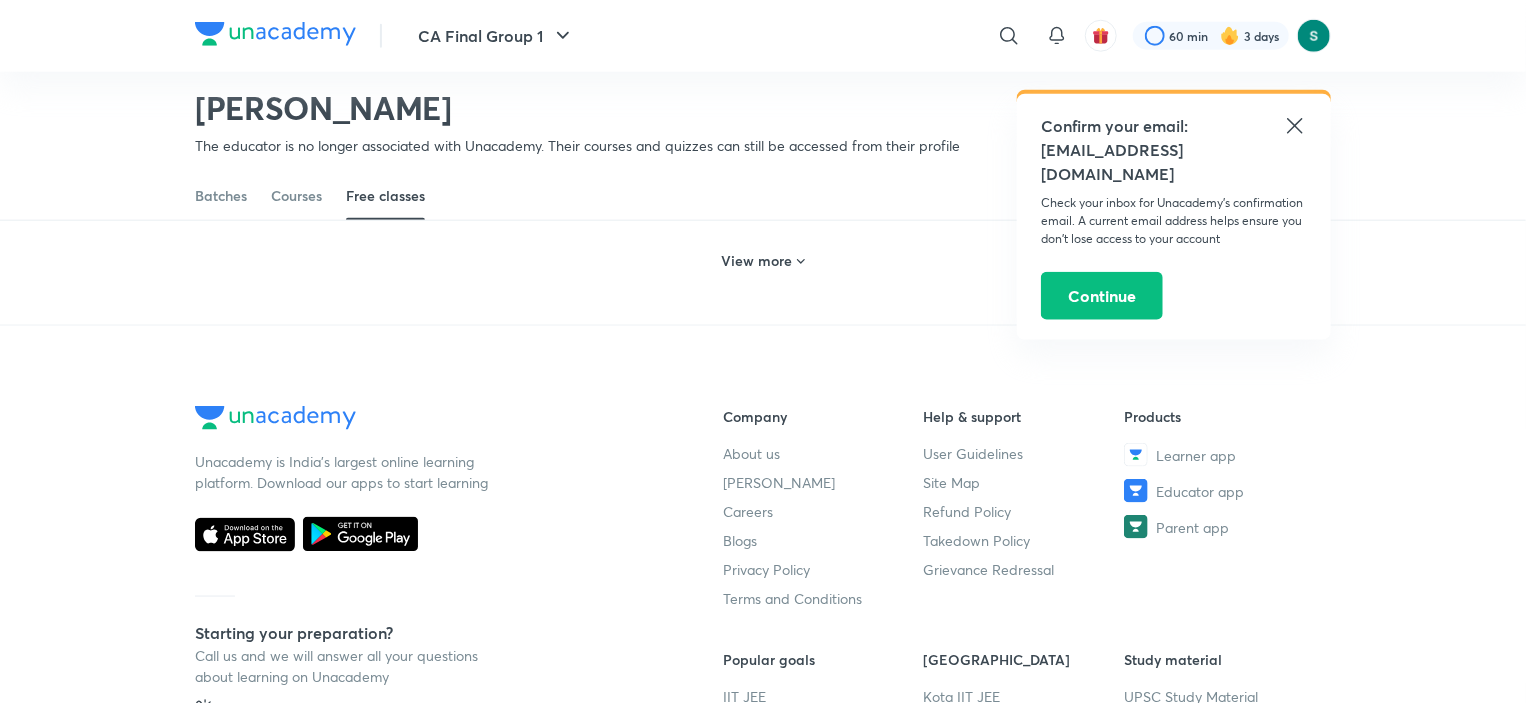 click on "View more" at bounding box center [757, 261] 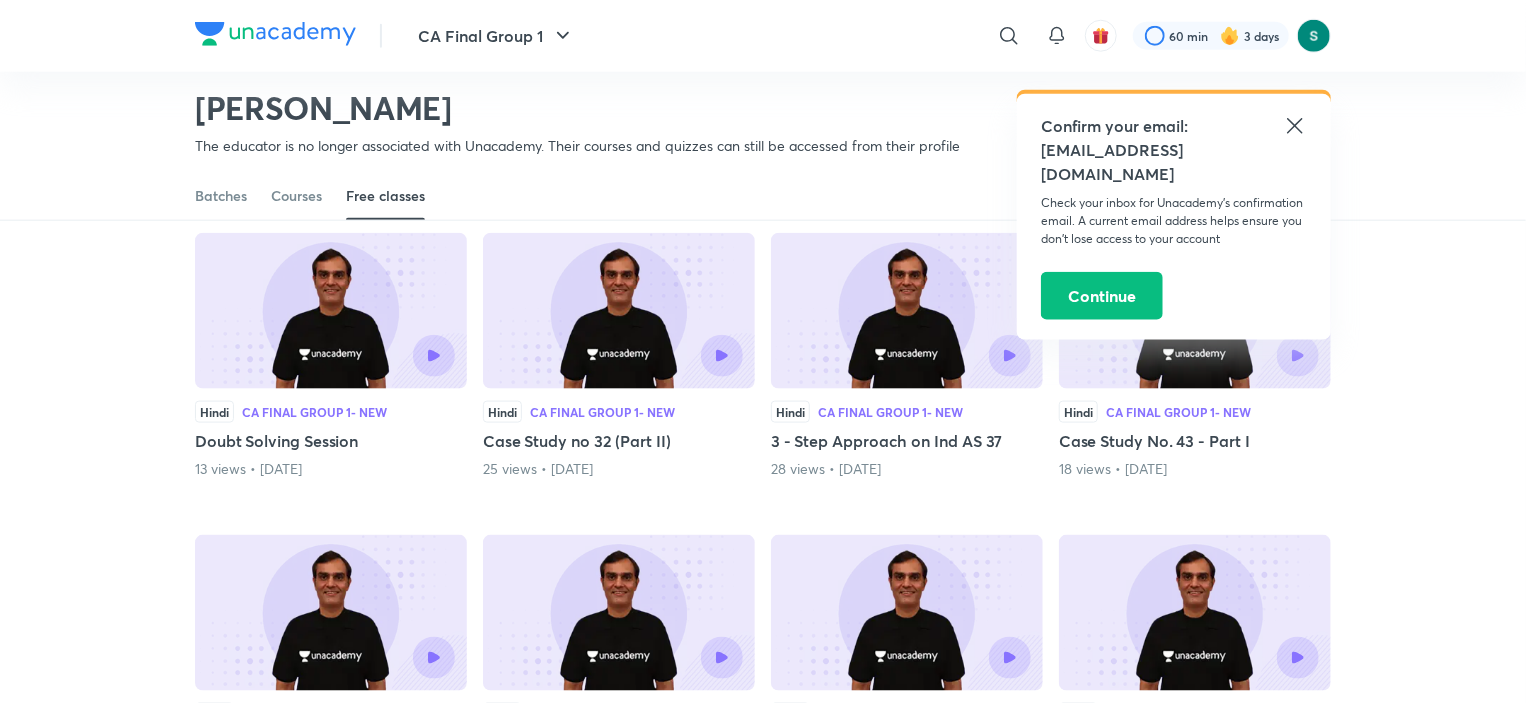 click 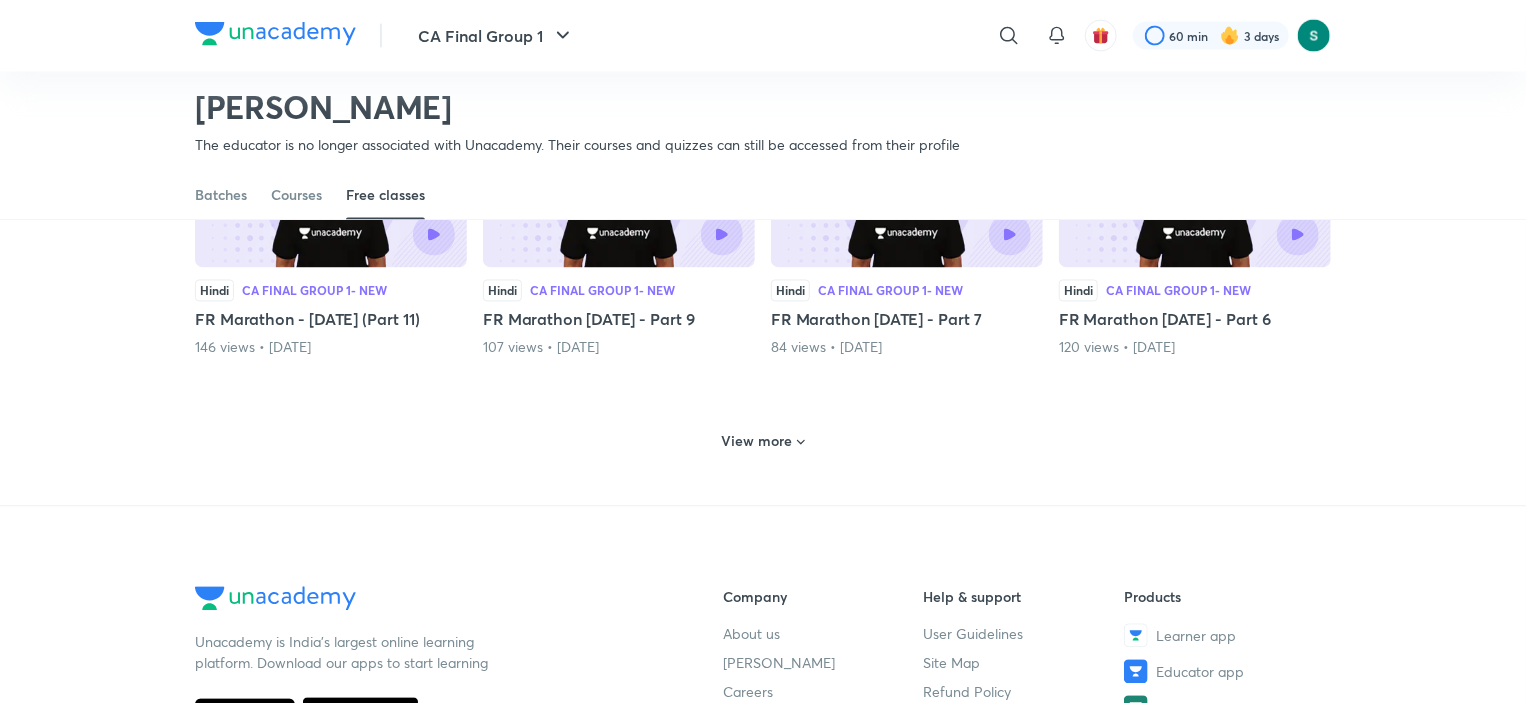 scroll, scrollTop: 1817, scrollLeft: 0, axis: vertical 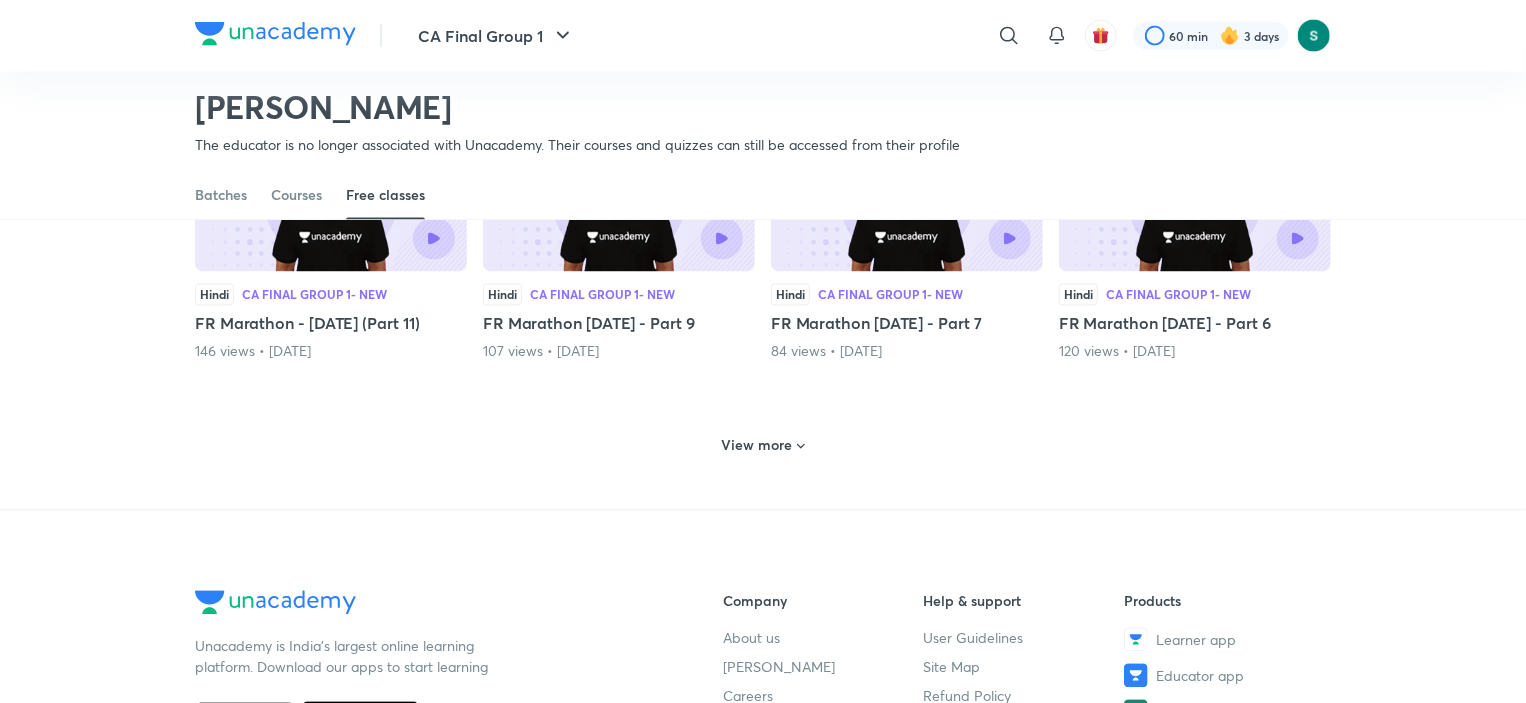 click on "View more" at bounding box center [757, 446] 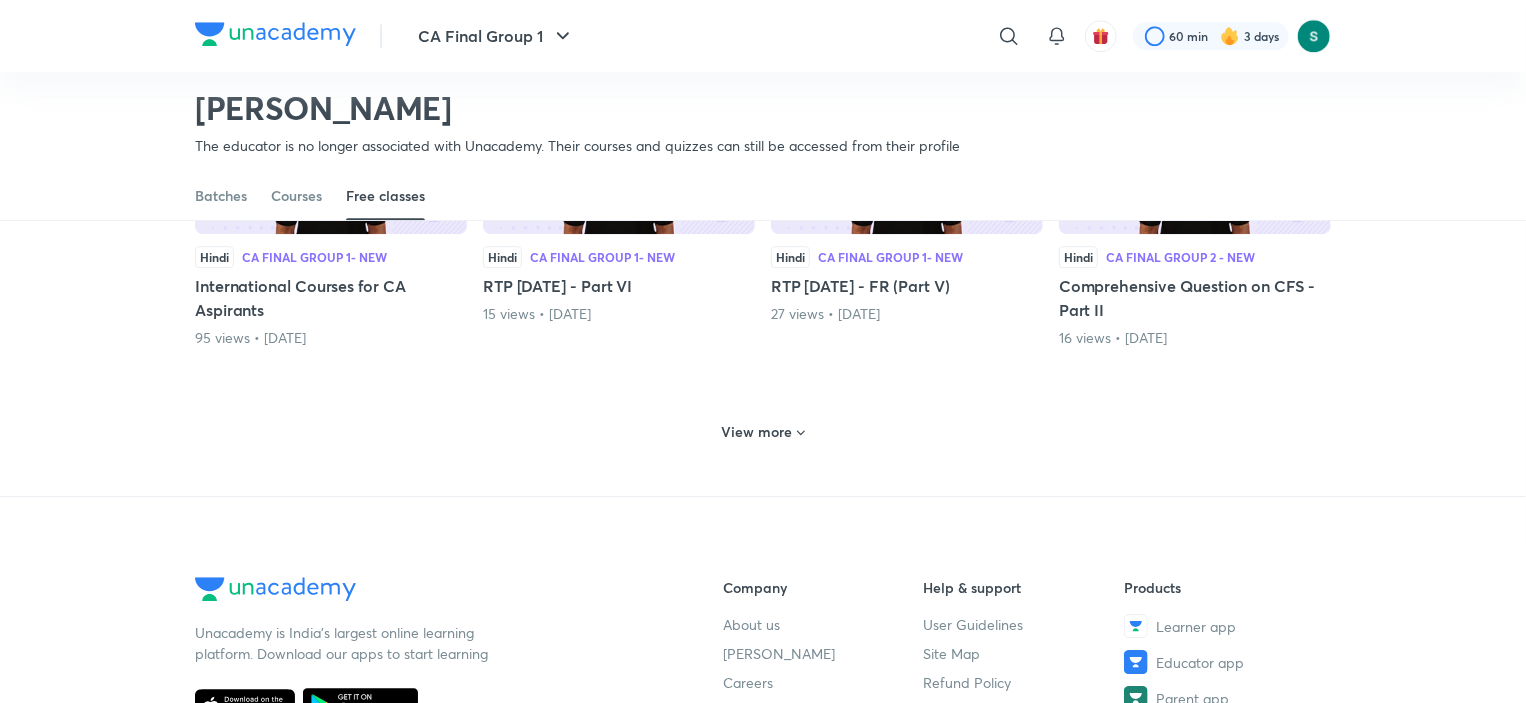 scroll, scrollTop: 2766, scrollLeft: 0, axis: vertical 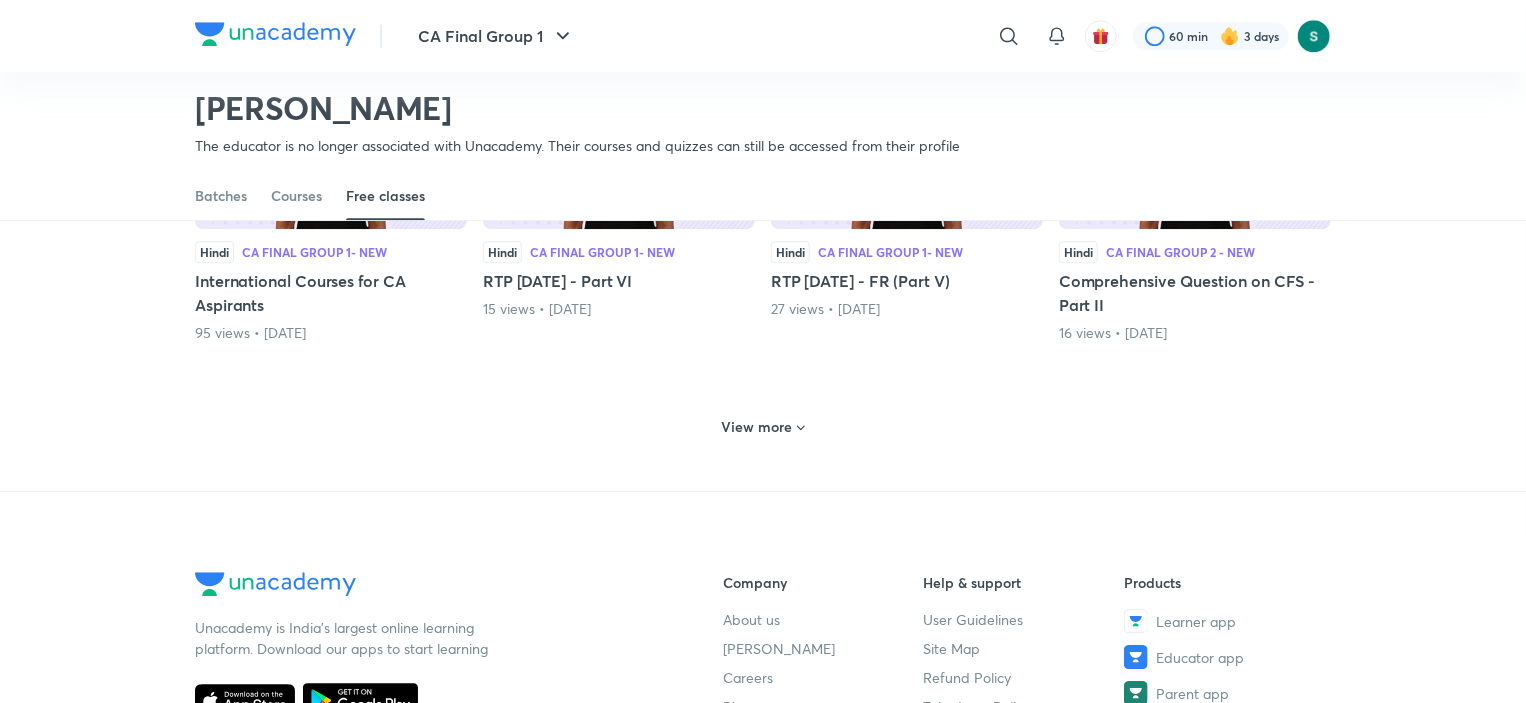 click on "View more" at bounding box center (757, 427) 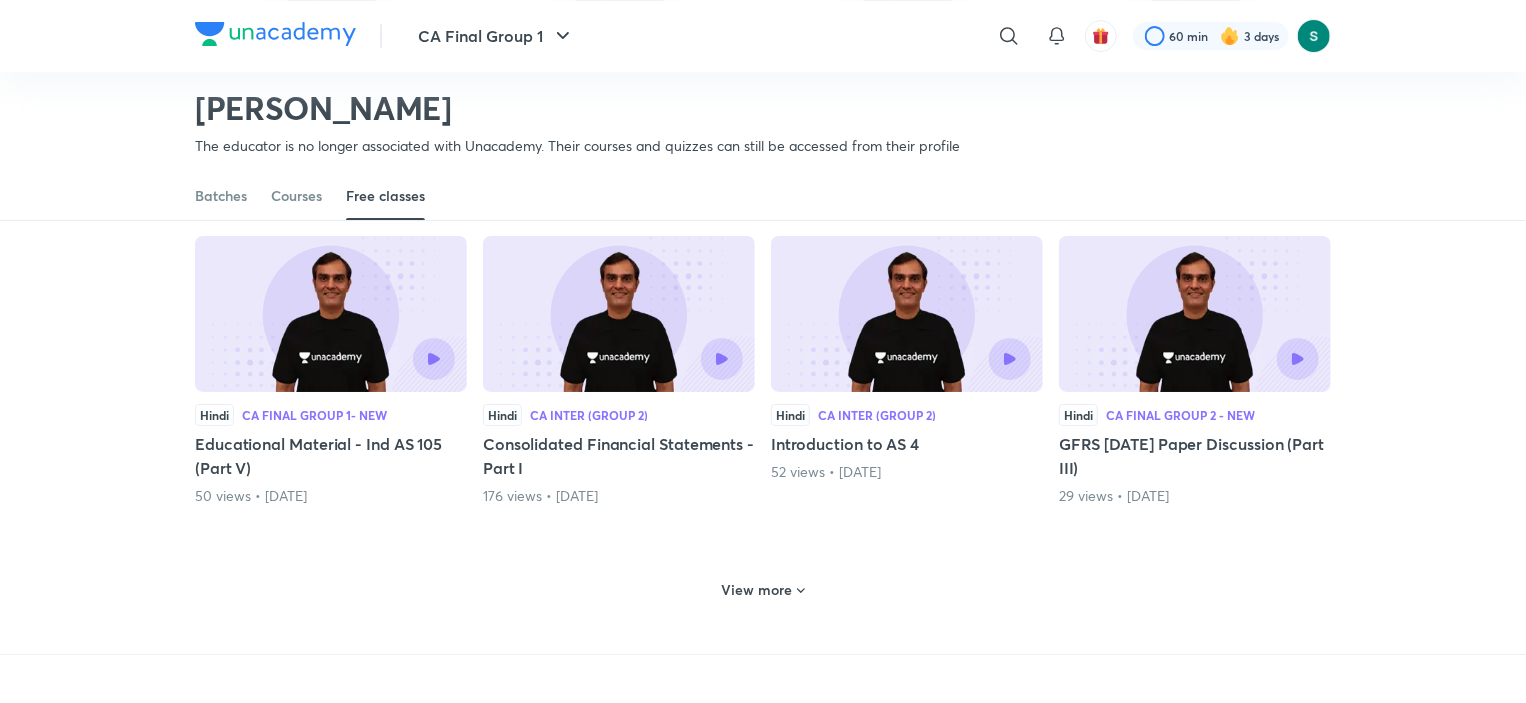 scroll, scrollTop: 3597, scrollLeft: 0, axis: vertical 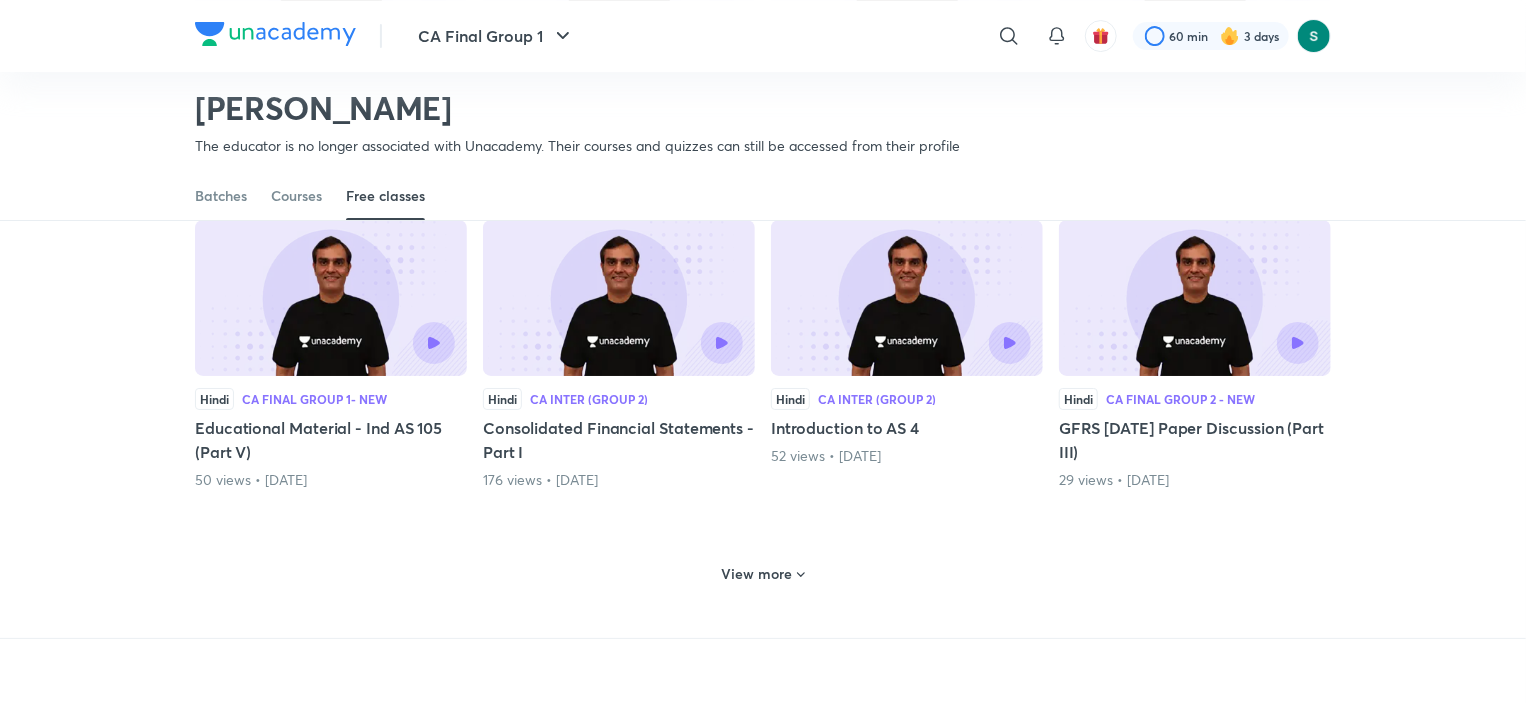 click on "View more" at bounding box center (757, 574) 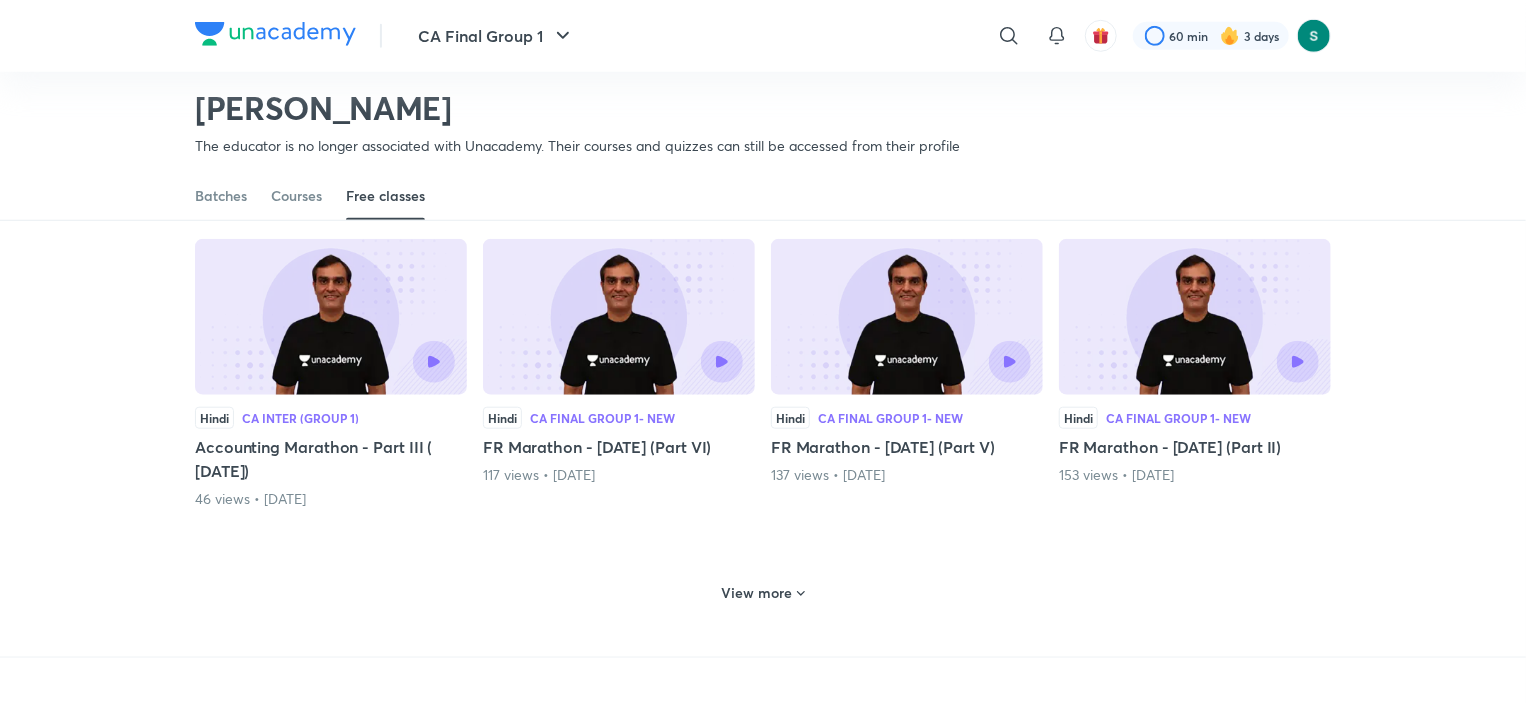 scroll, scrollTop: 4576, scrollLeft: 0, axis: vertical 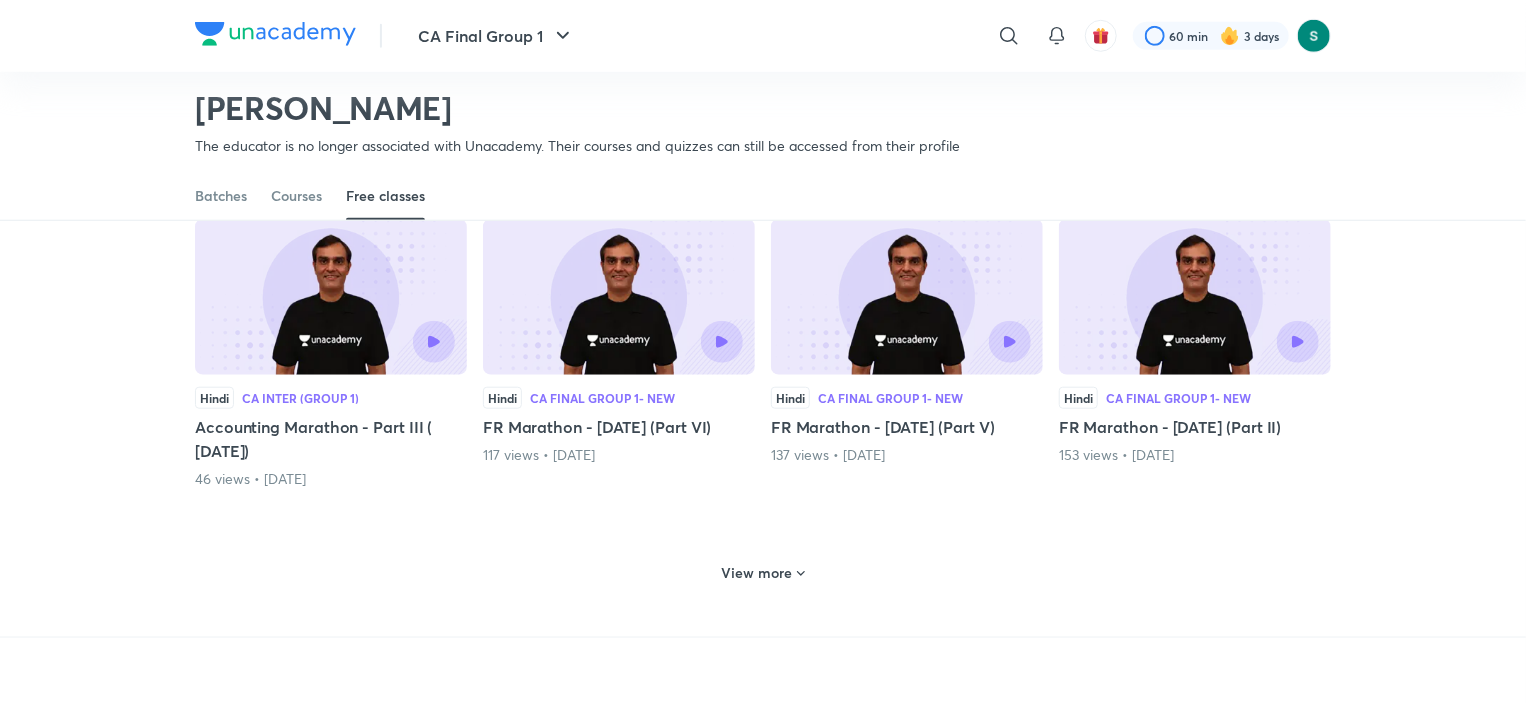 click on "View more" at bounding box center (757, 573) 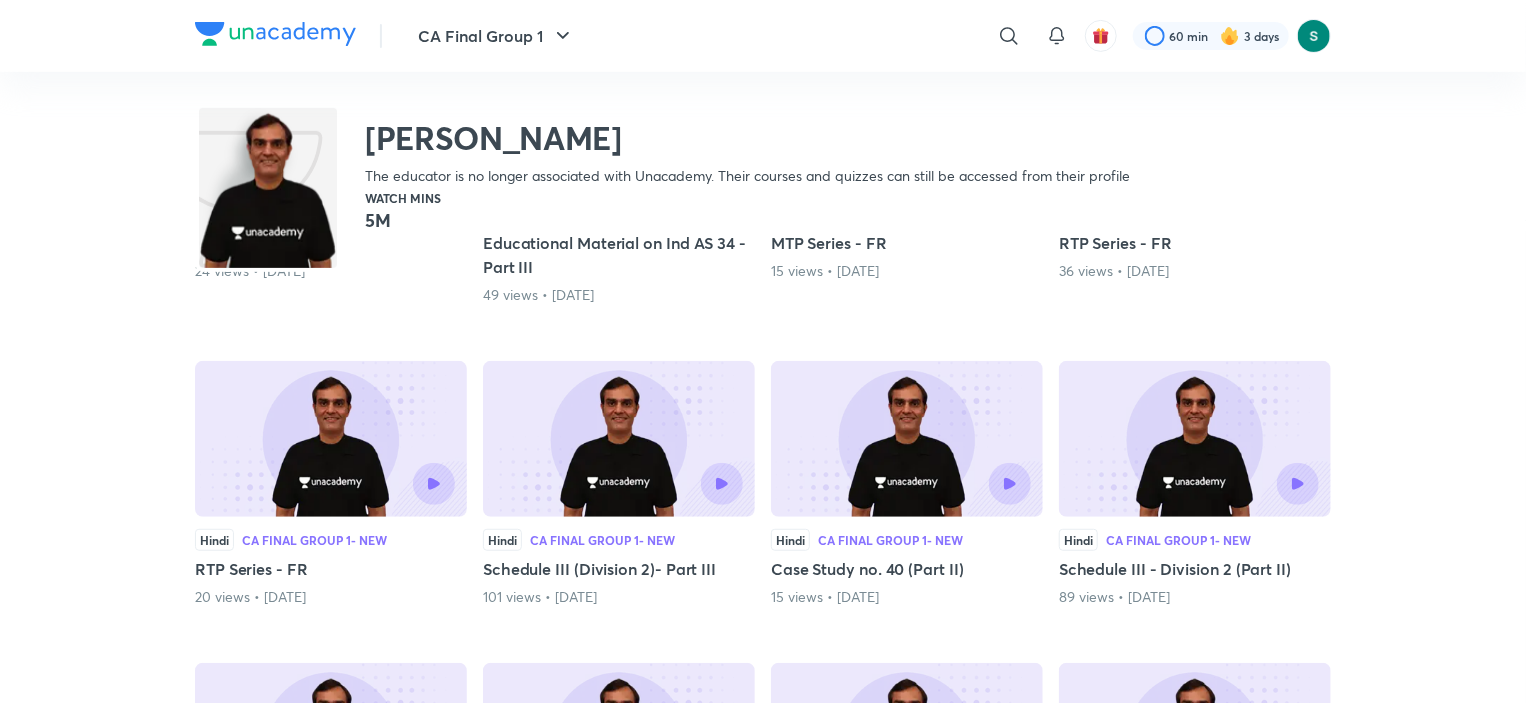 scroll, scrollTop: 0, scrollLeft: 0, axis: both 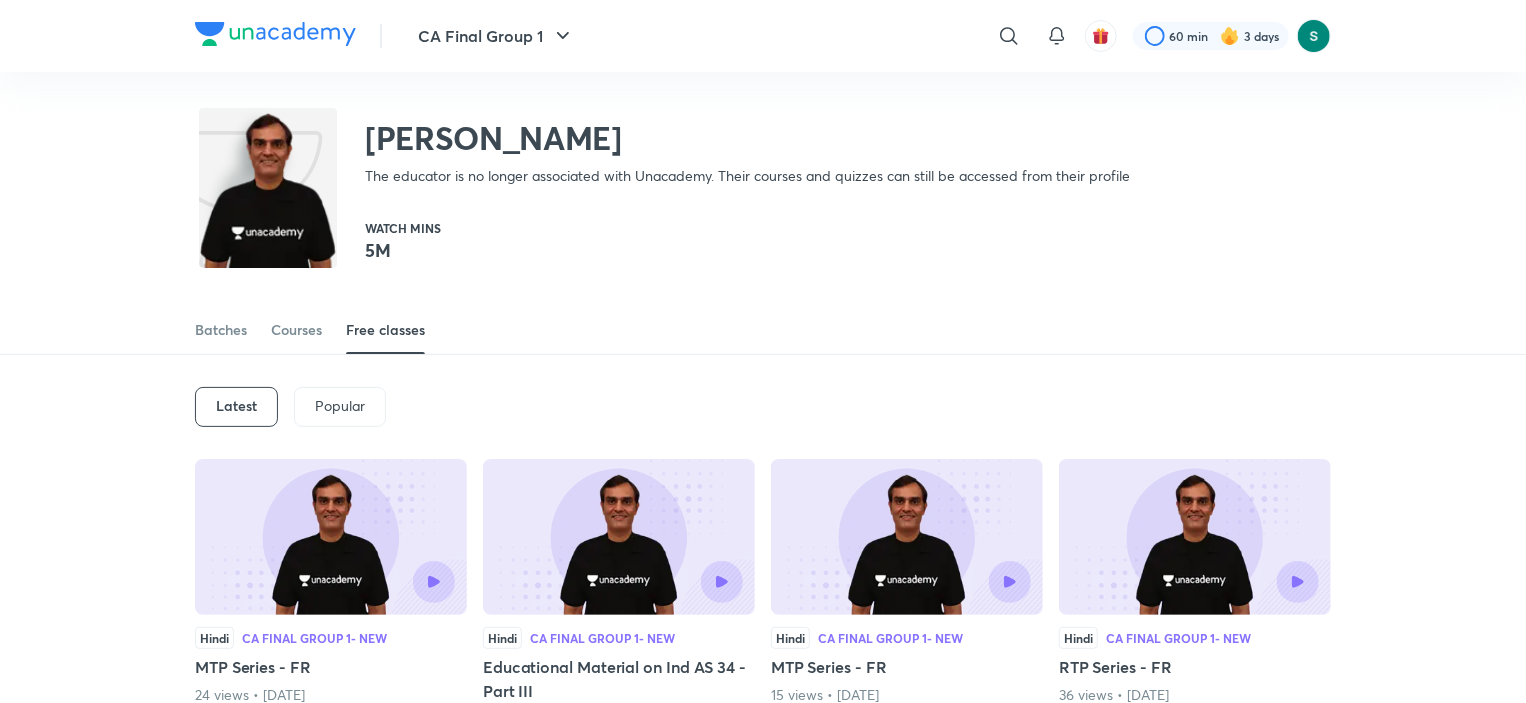 click on "Popular" at bounding box center [340, 406] 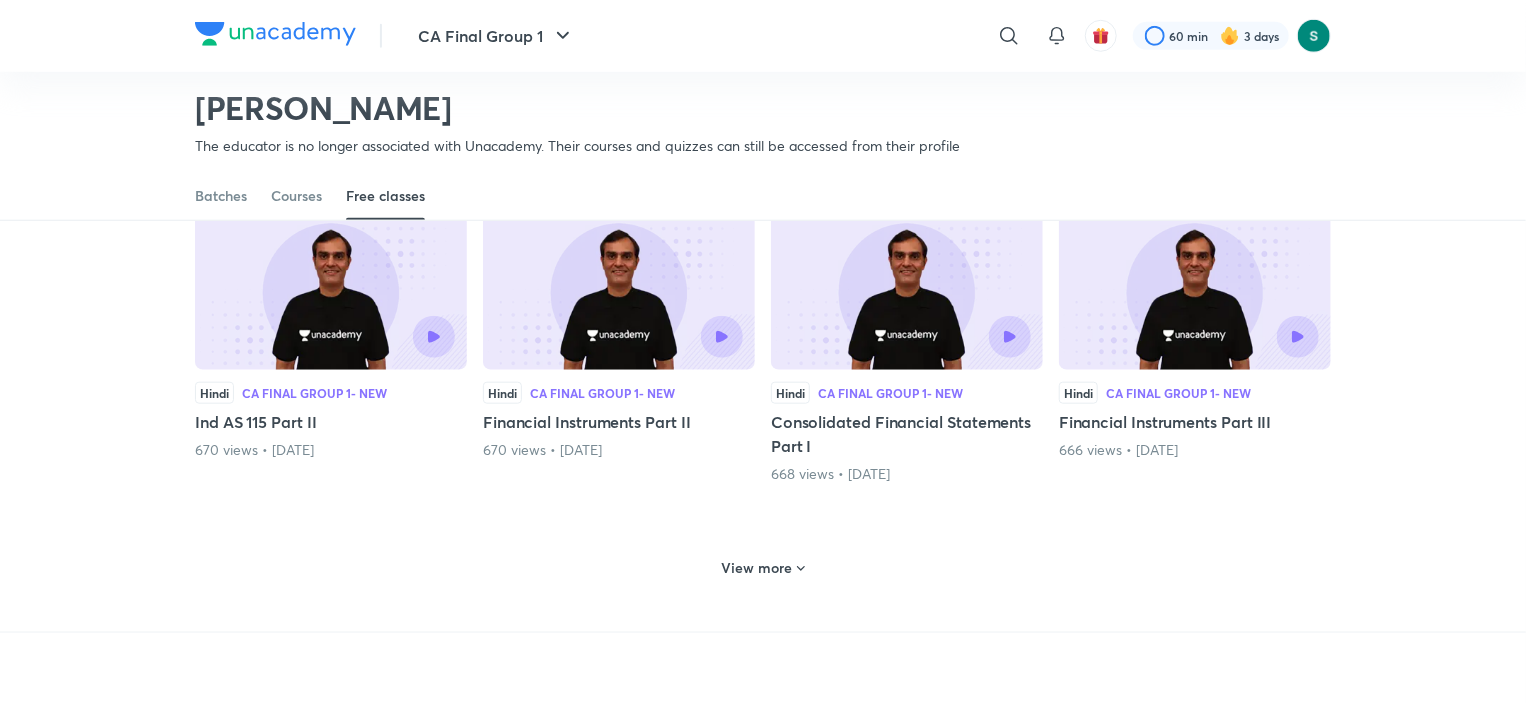 scroll, scrollTop: 816, scrollLeft: 0, axis: vertical 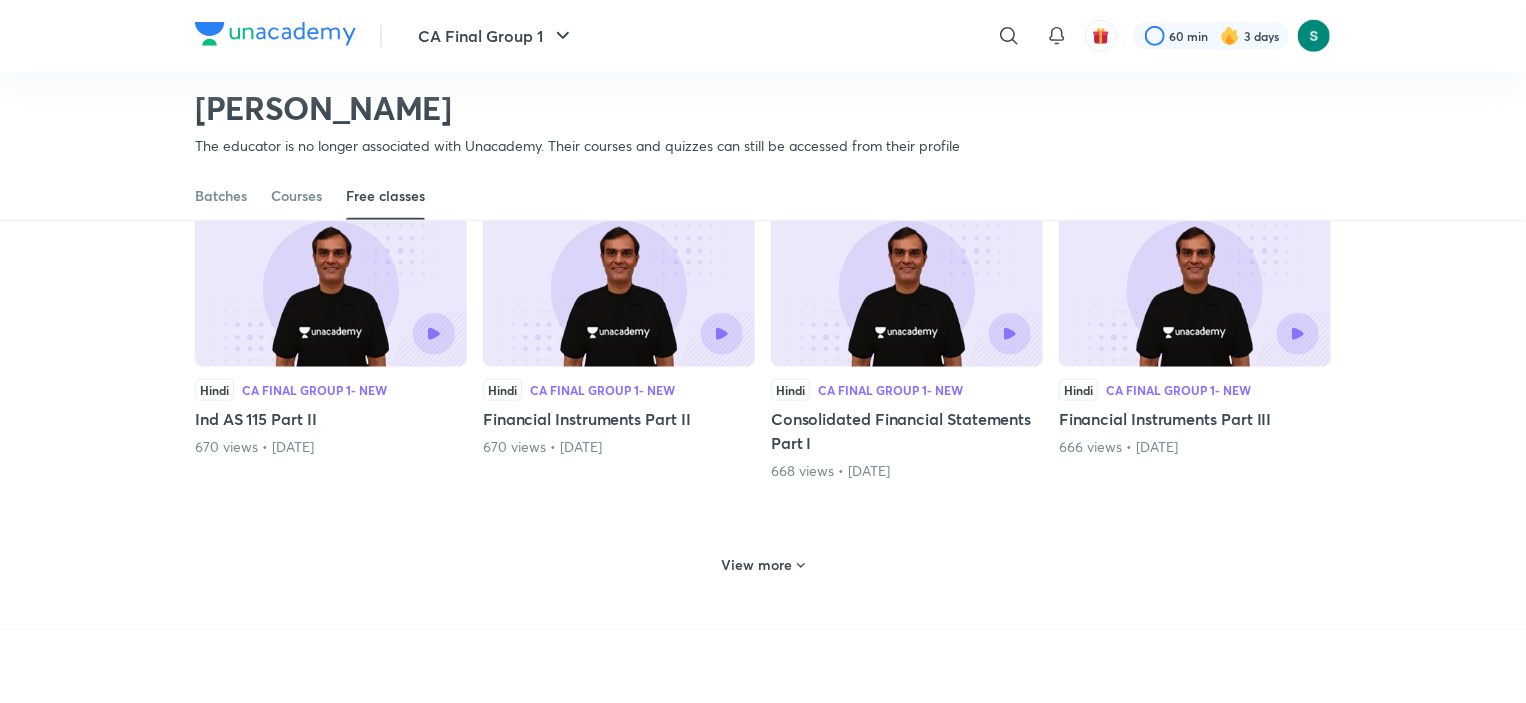 click on "View more" at bounding box center (757, 565) 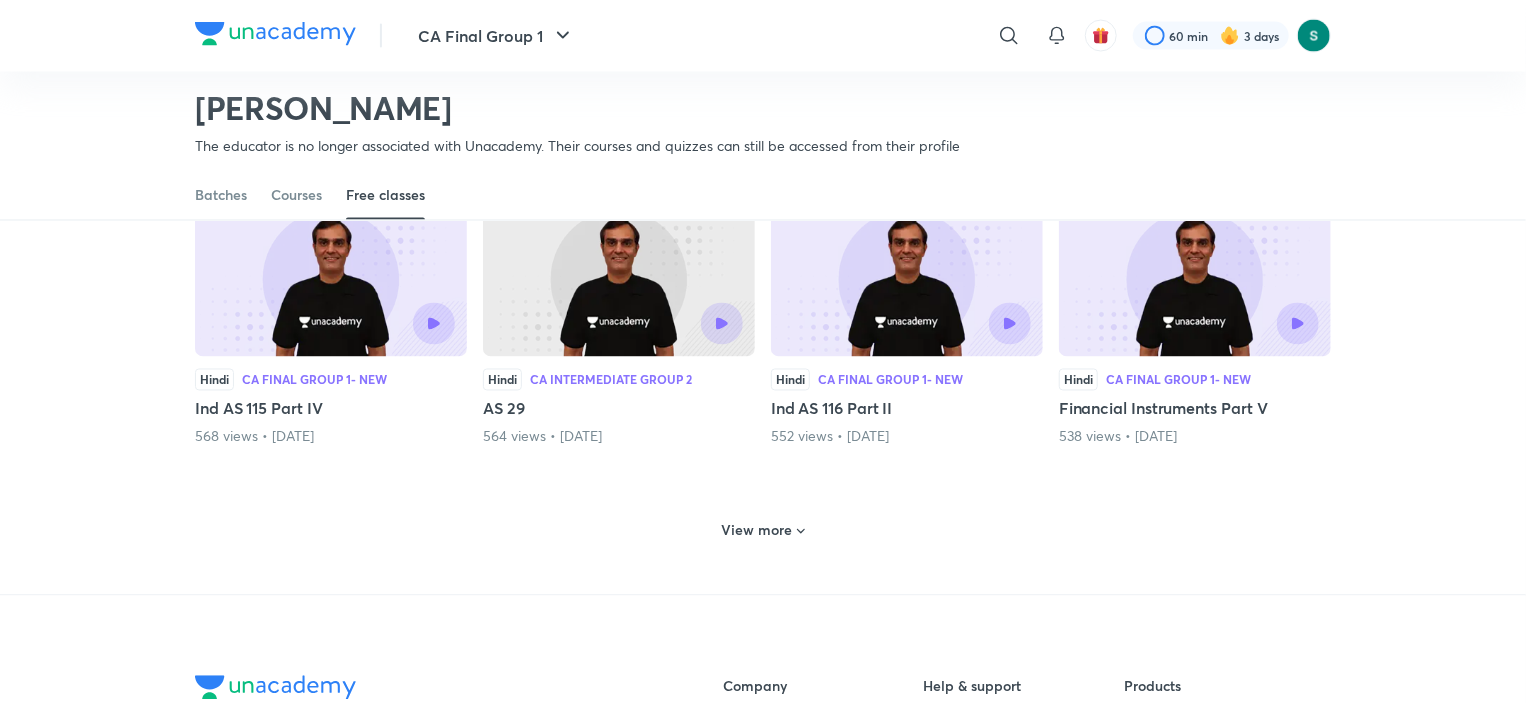 scroll, scrollTop: 1769, scrollLeft: 0, axis: vertical 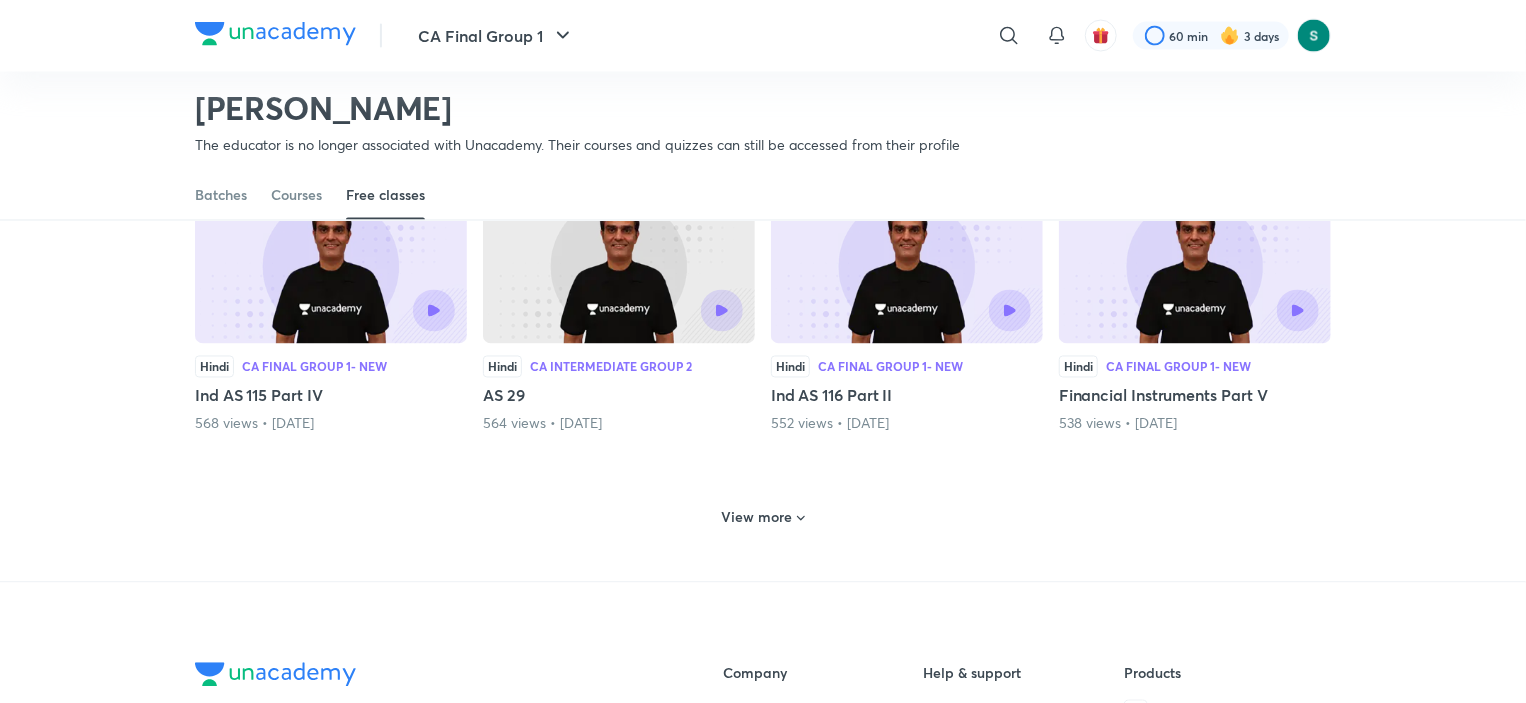 click on "View more" at bounding box center (757, 518) 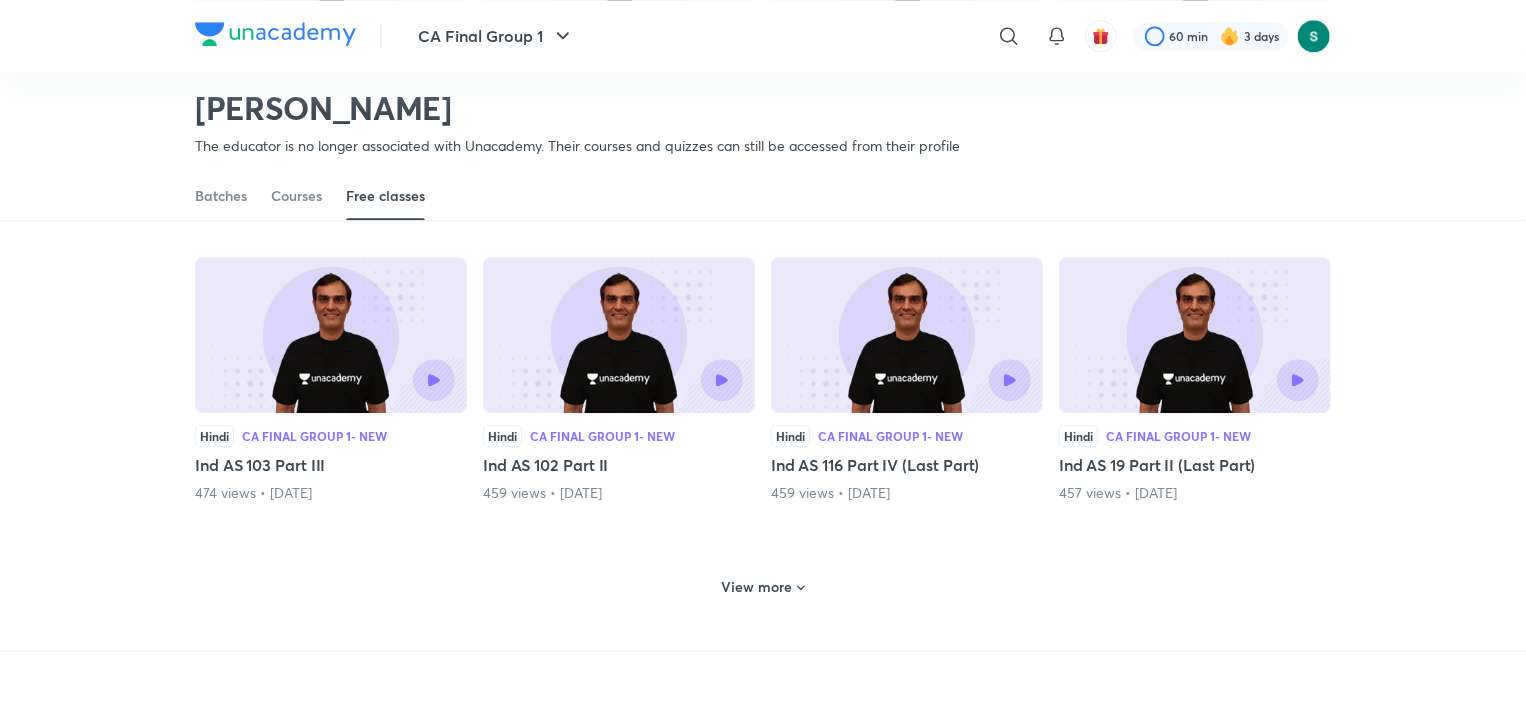 scroll, scrollTop: 2634, scrollLeft: 0, axis: vertical 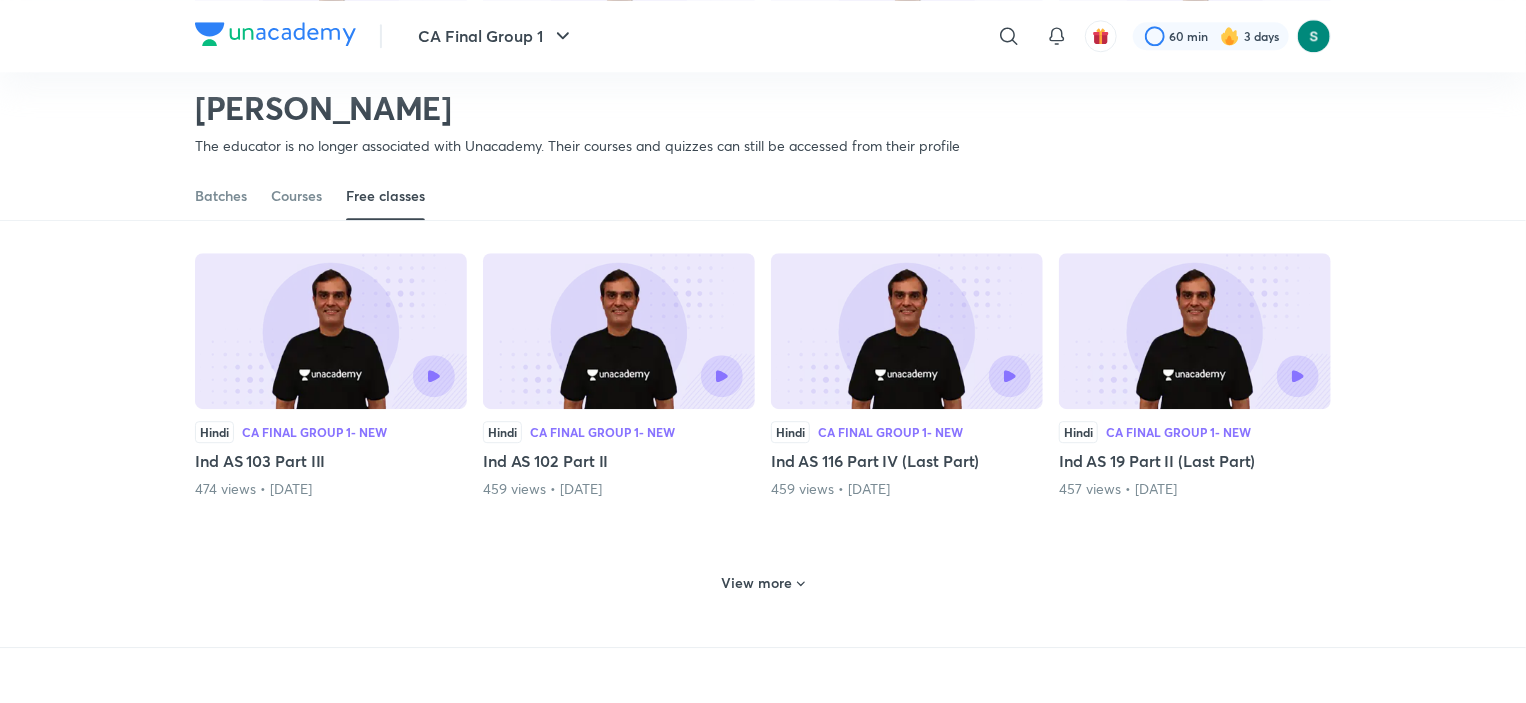 click on "View more" at bounding box center (757, 583) 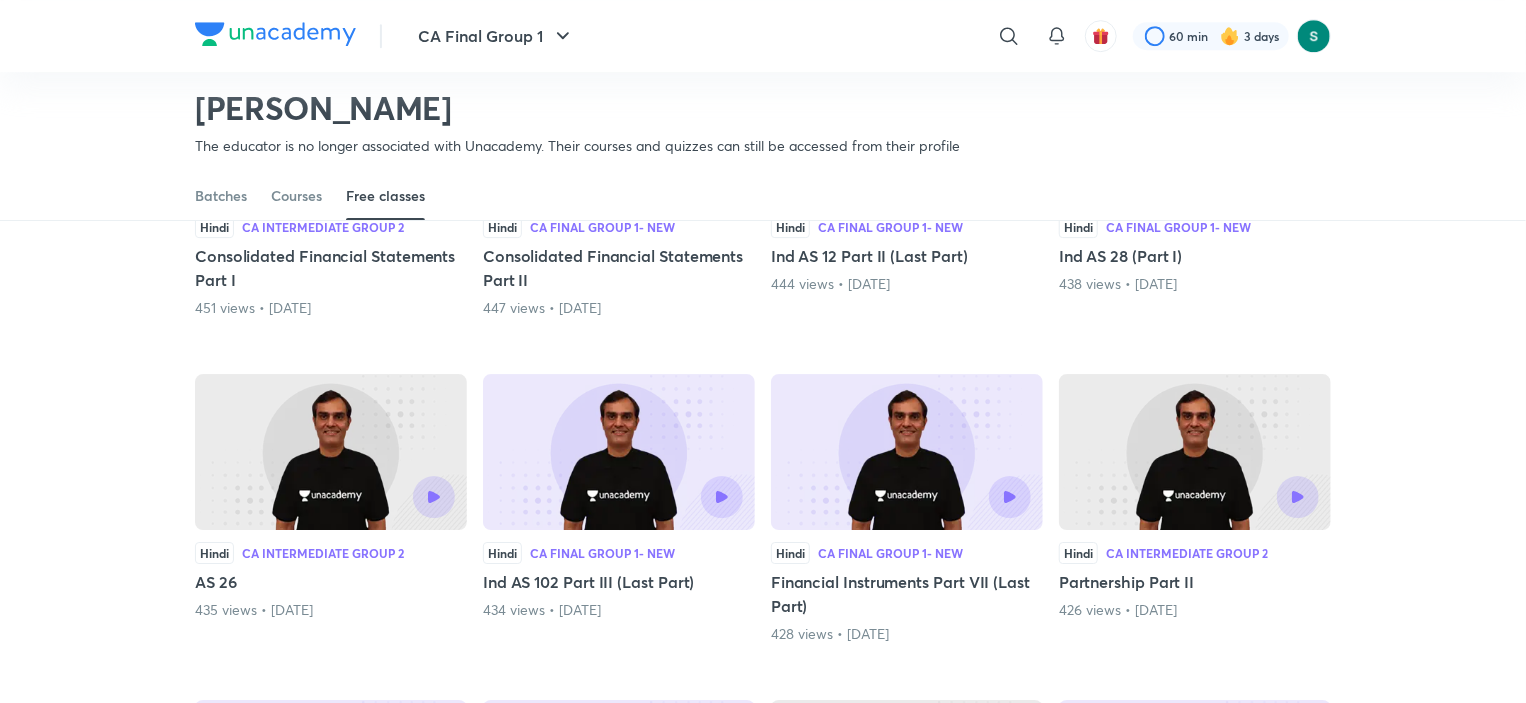 scroll, scrollTop: 3153, scrollLeft: 0, axis: vertical 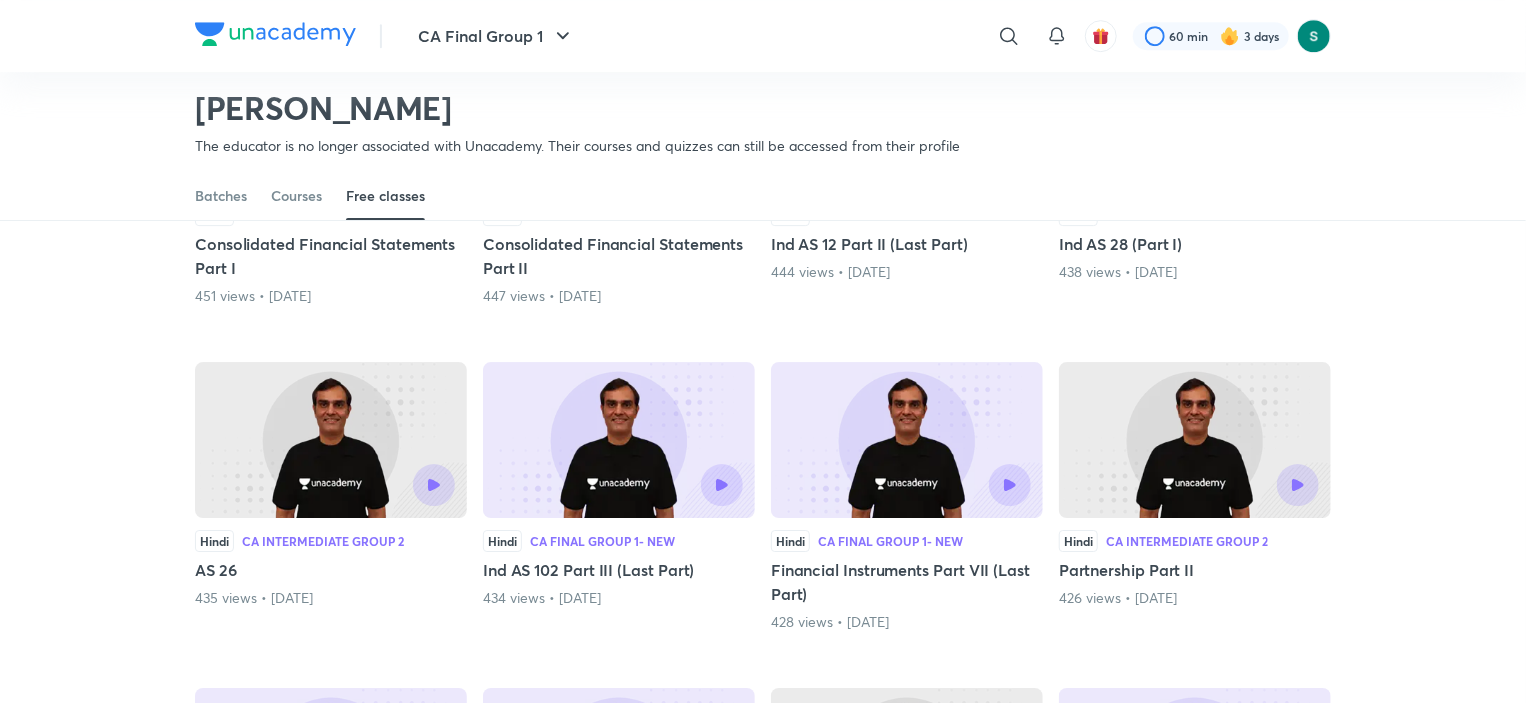 click at bounding box center (619, 485) 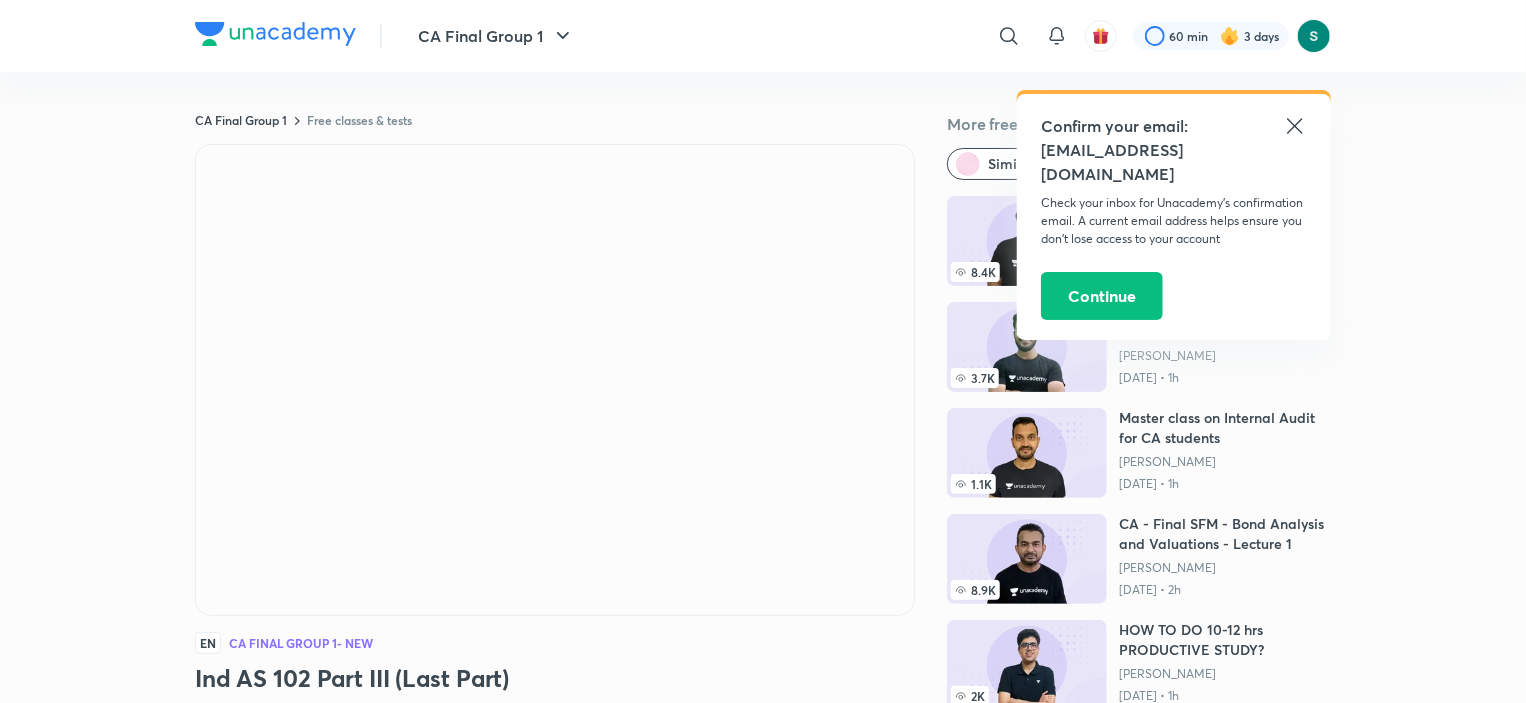 click 